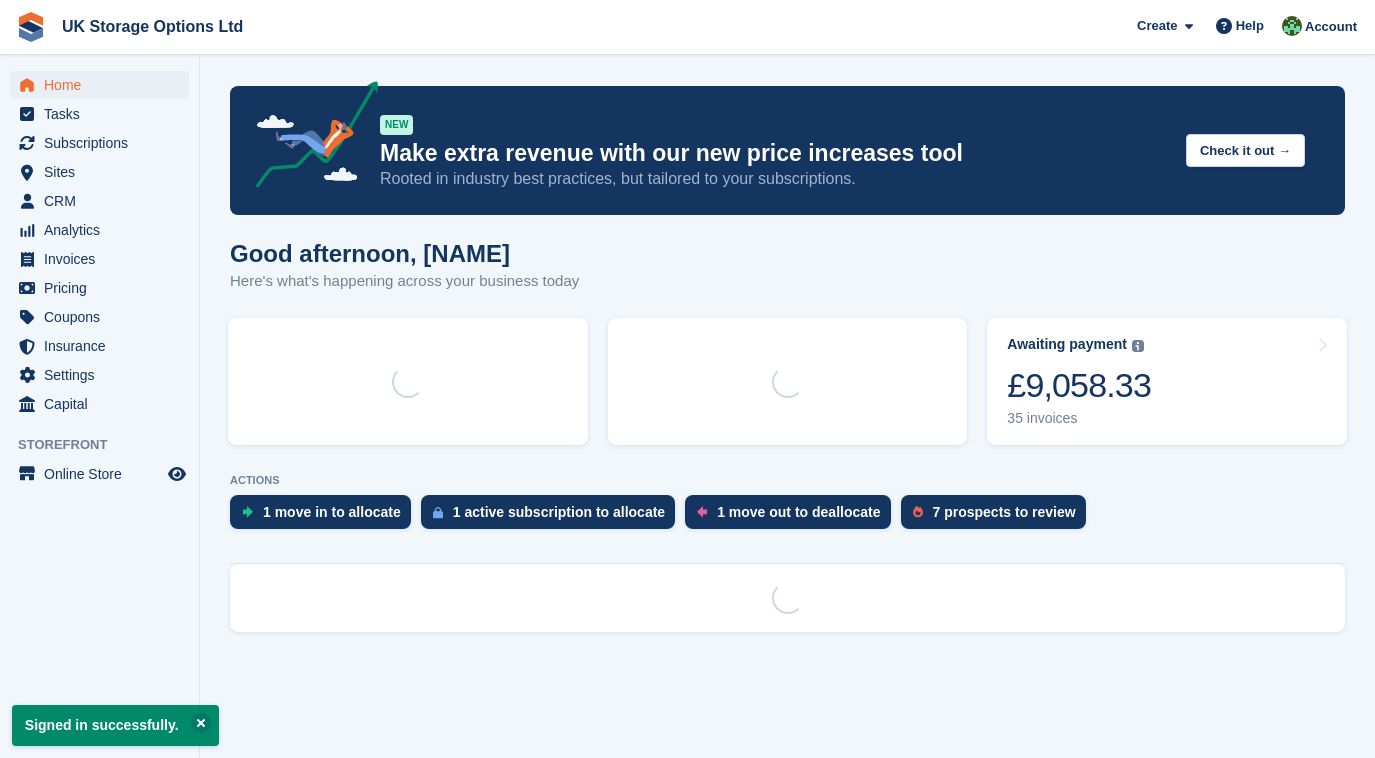scroll, scrollTop: 0, scrollLeft: 0, axis: both 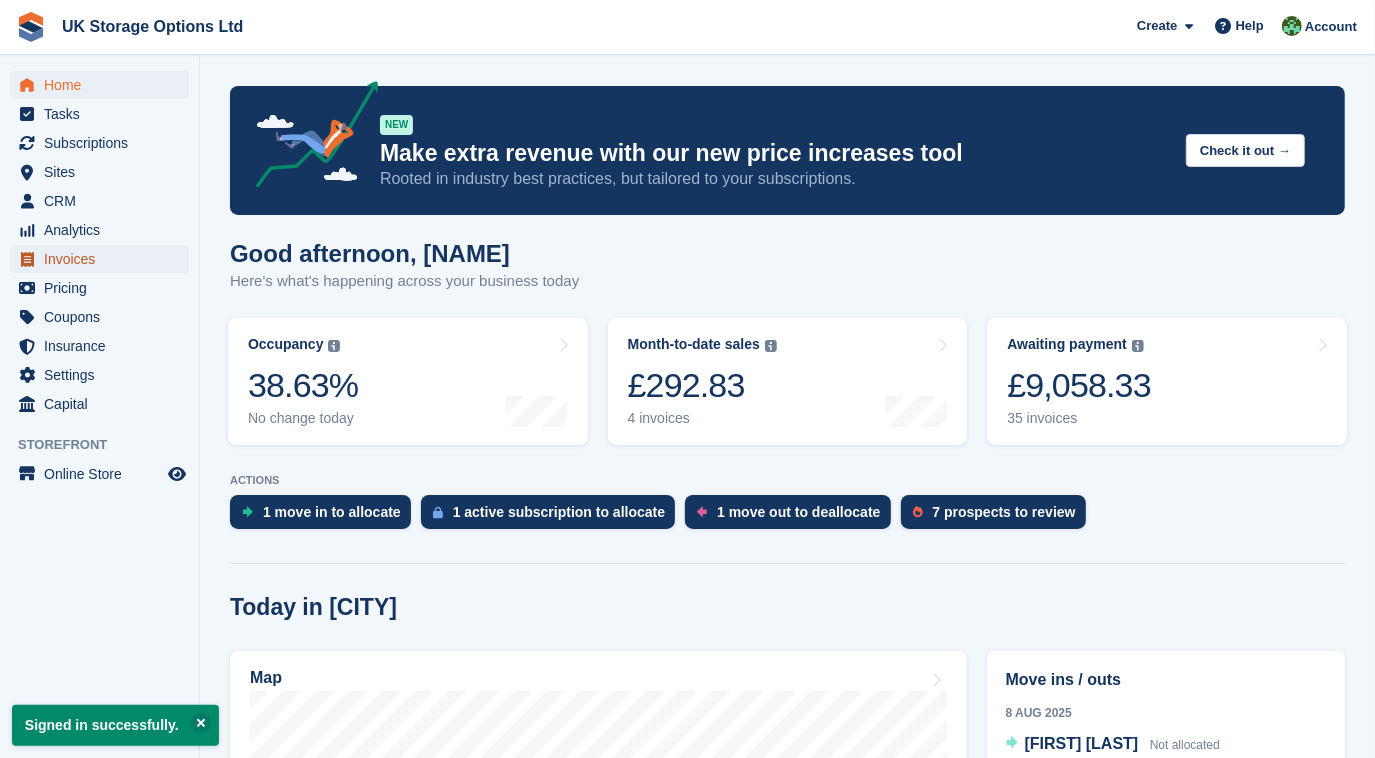 click on "Invoices" at bounding box center [104, 259] 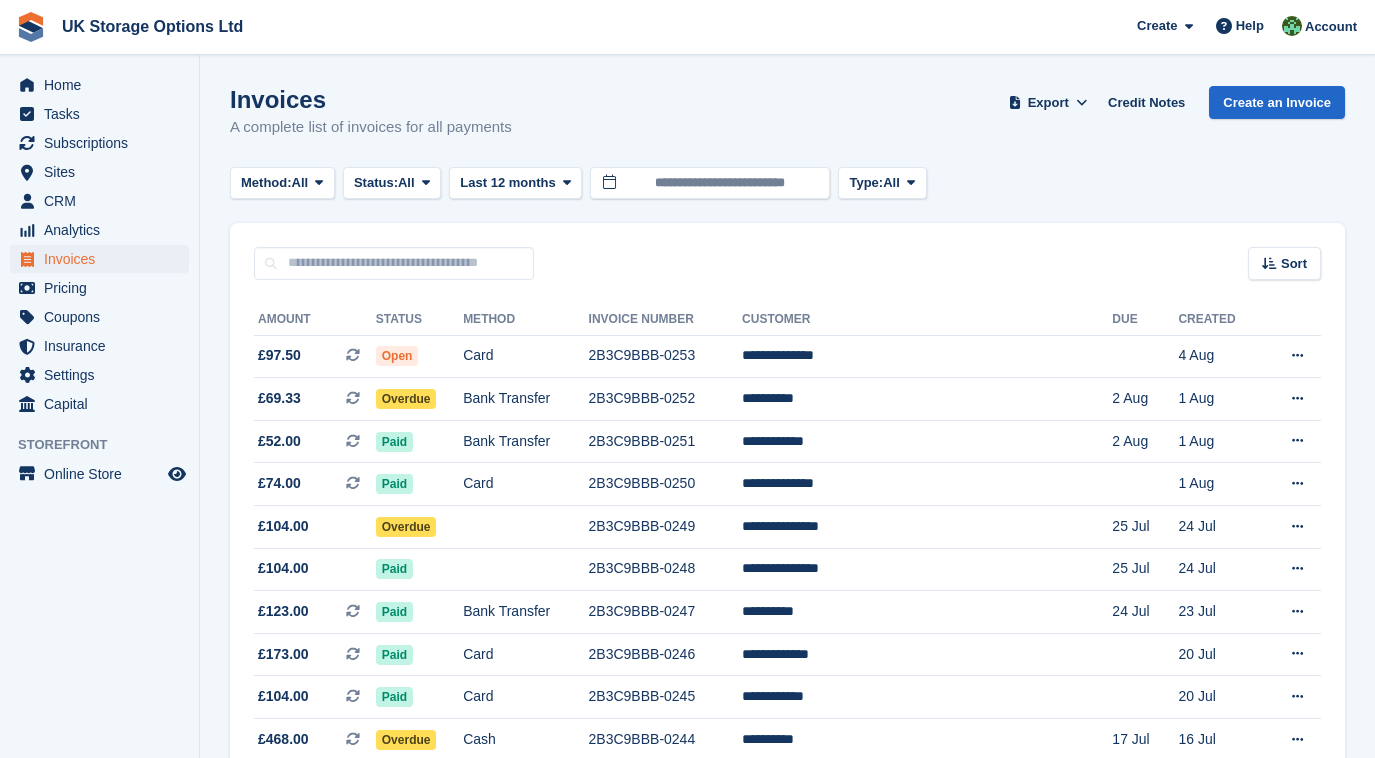 scroll, scrollTop: 0, scrollLeft: 0, axis: both 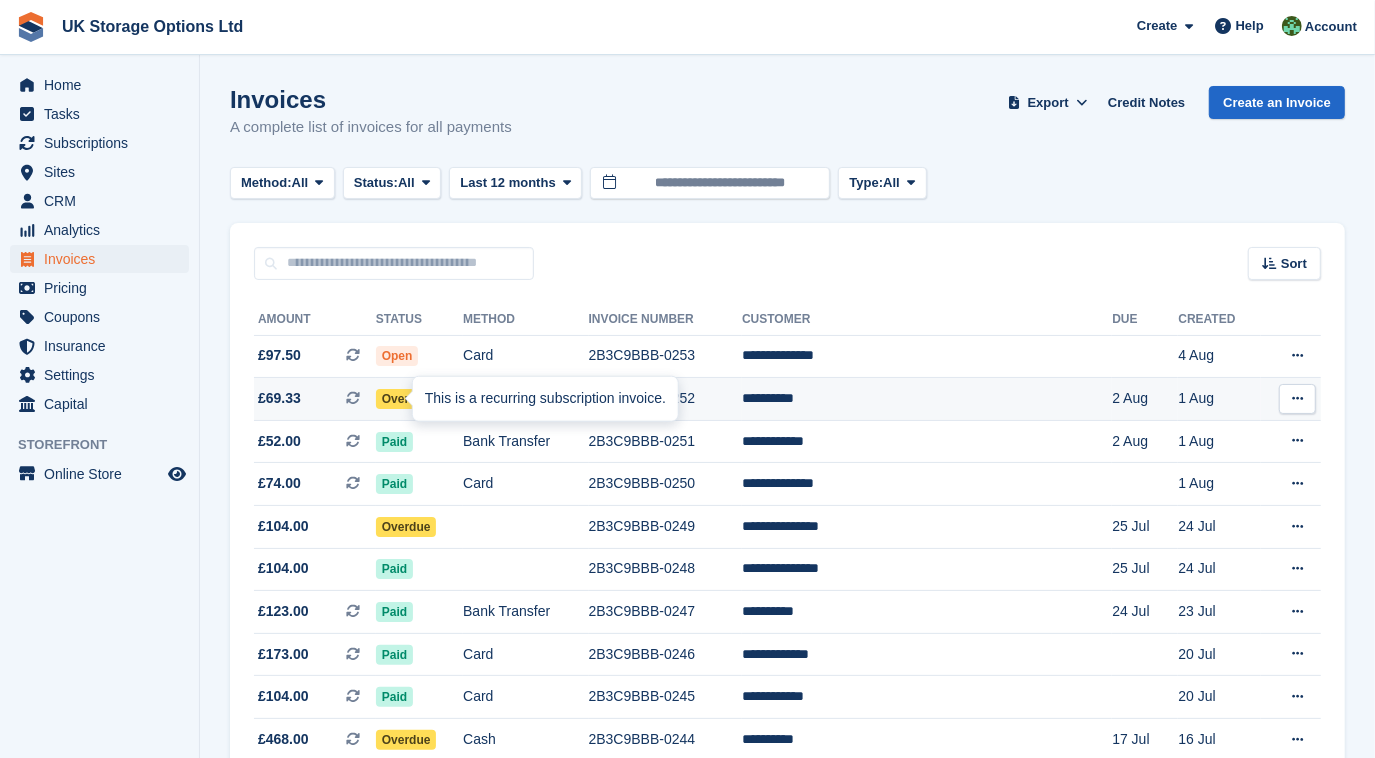 click on "This is a recurring subscription invoice." at bounding box center (545, 399) 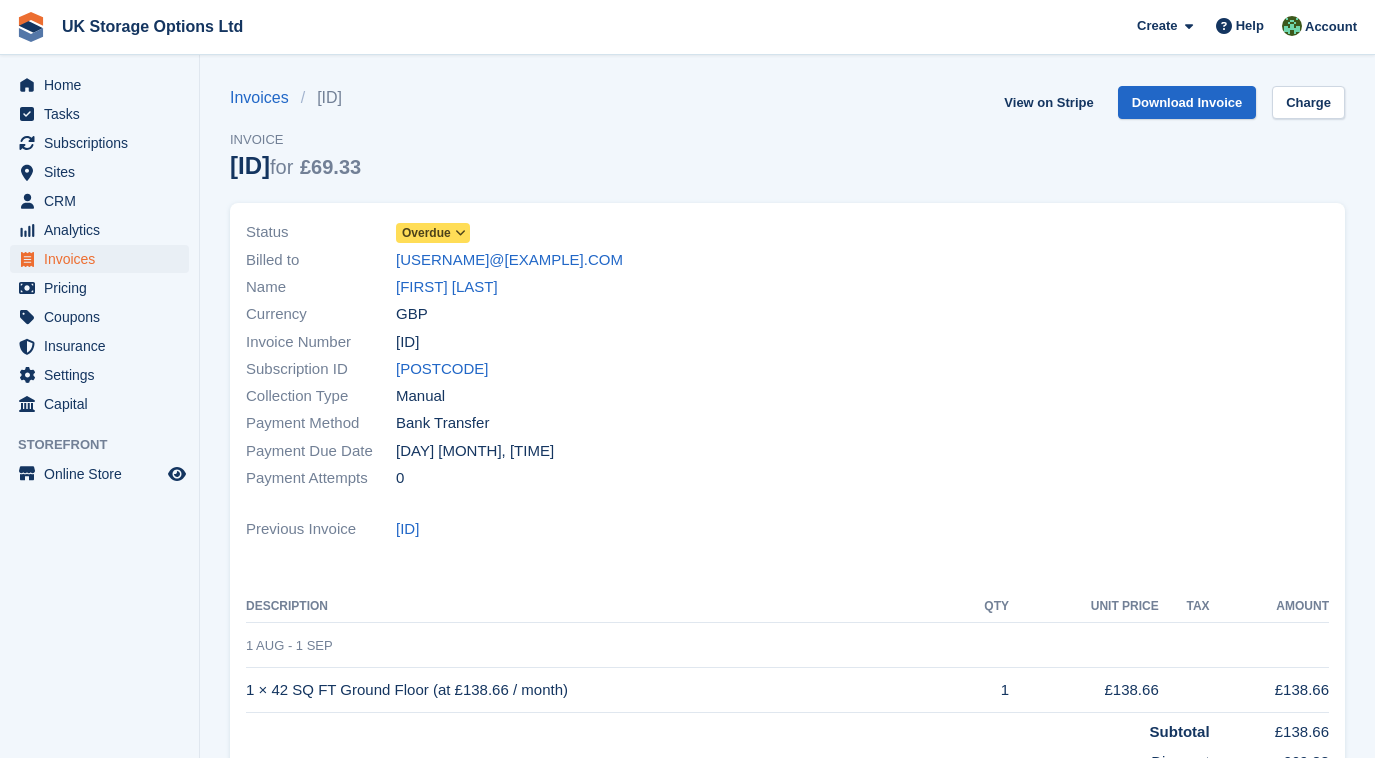 scroll, scrollTop: 0, scrollLeft: 0, axis: both 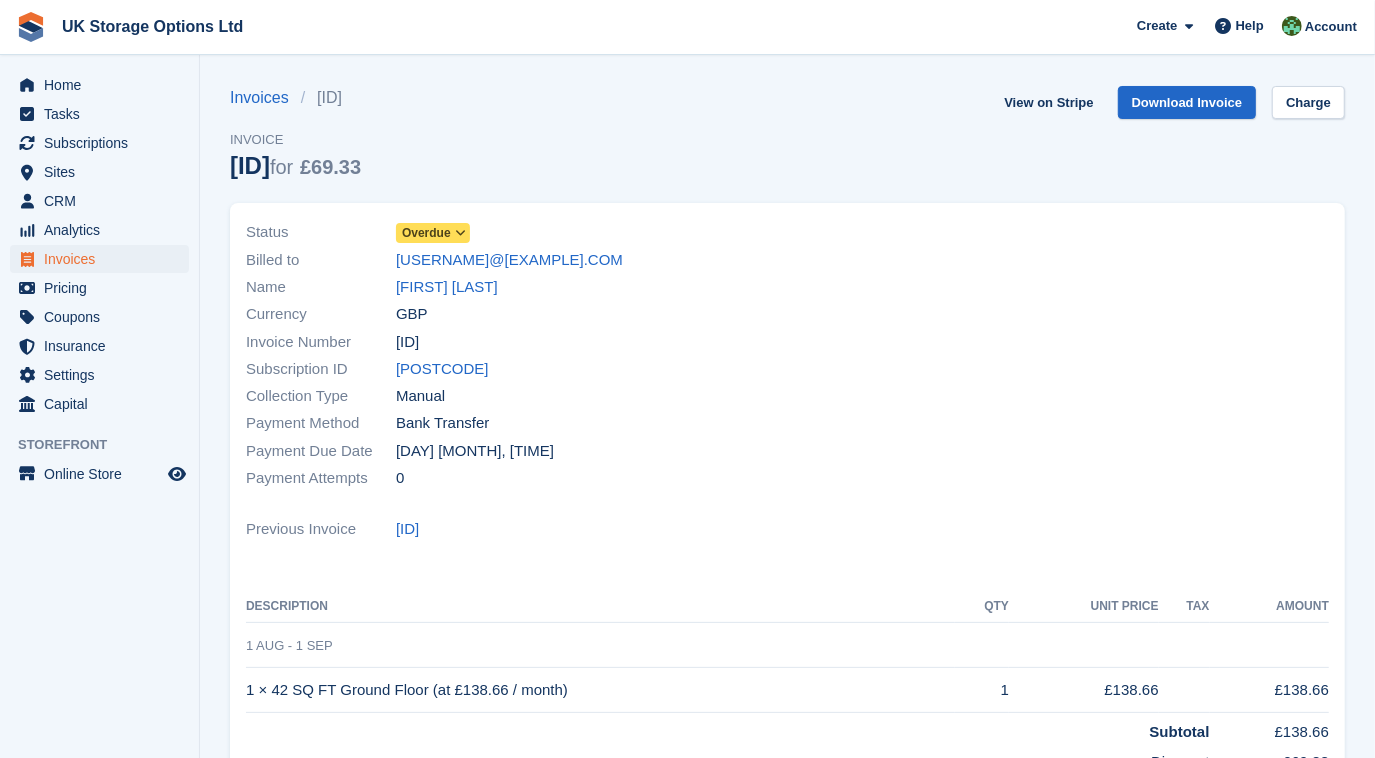 click at bounding box center (460, 233) 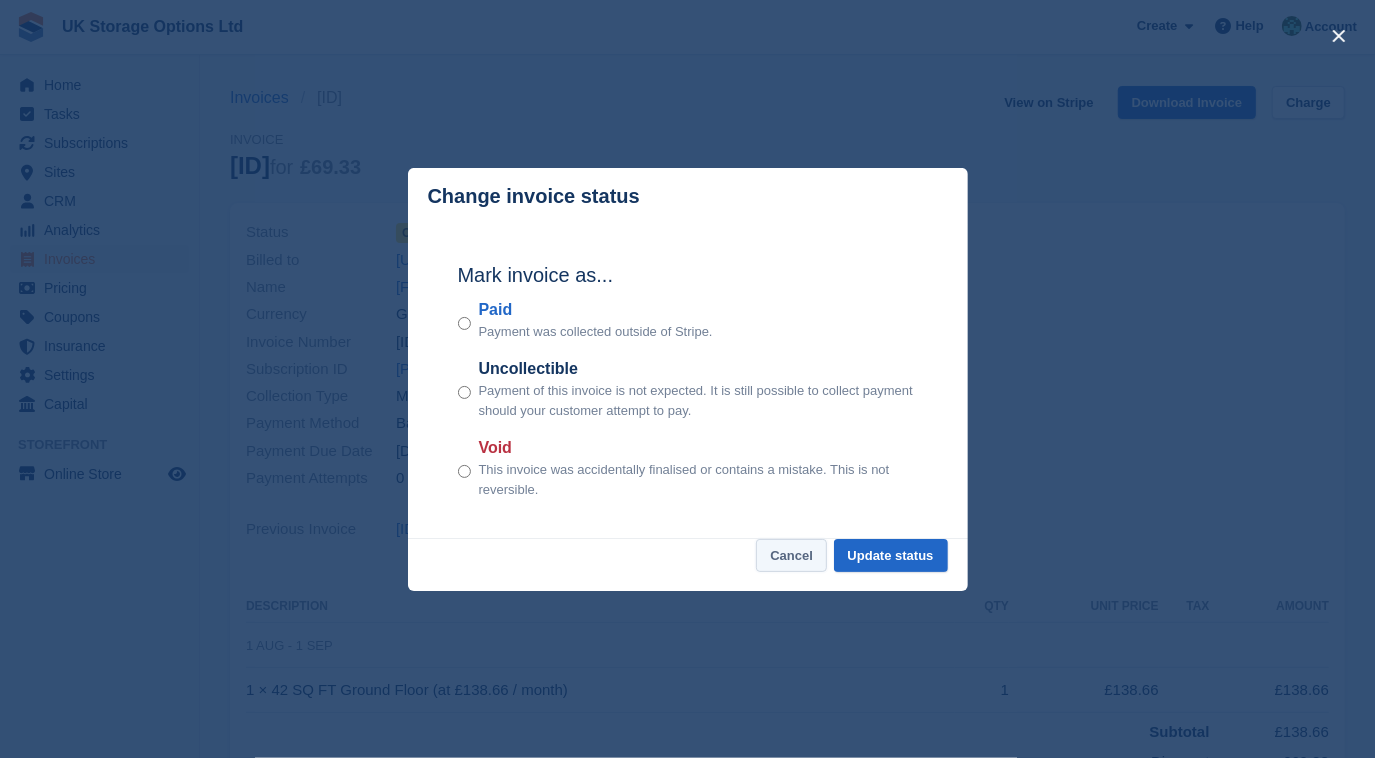 click on "Cancel" at bounding box center (791, 555) 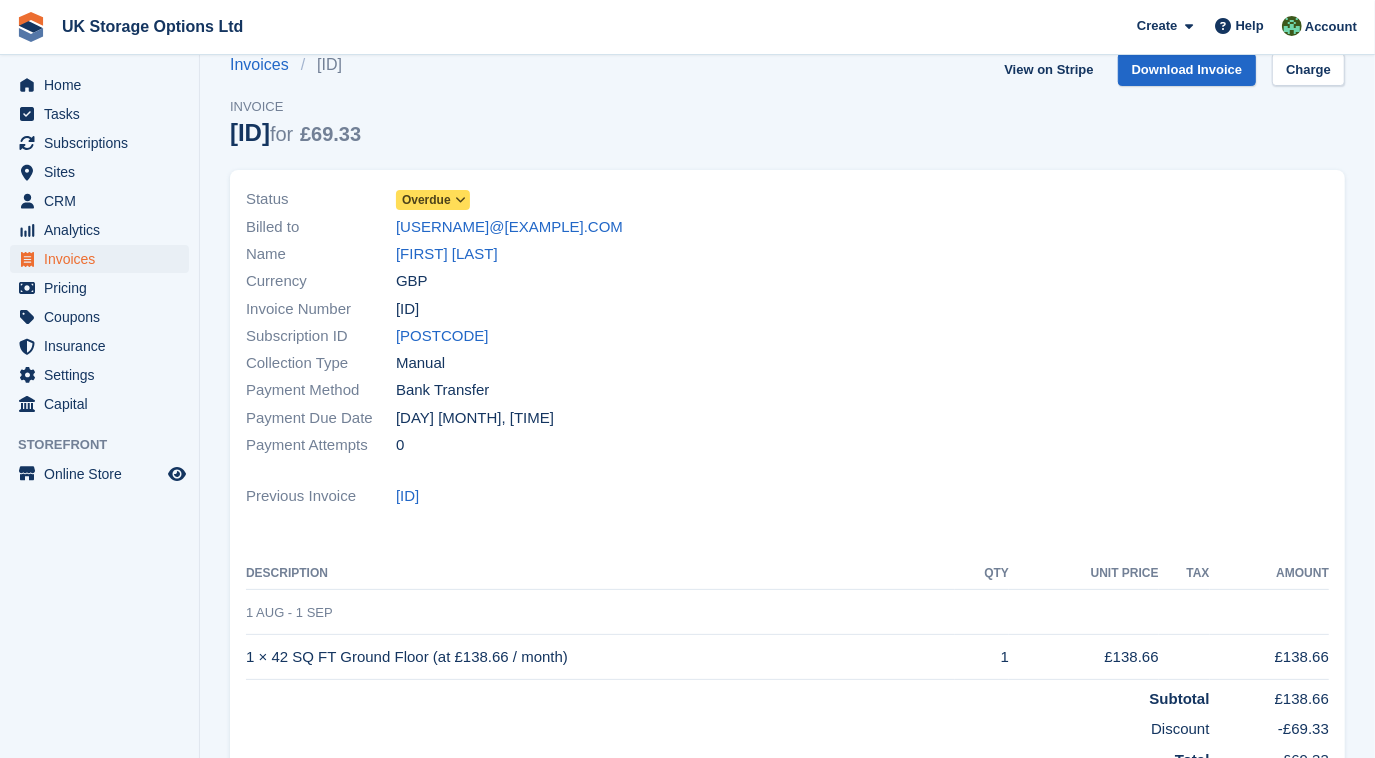 scroll, scrollTop: 32, scrollLeft: 0, axis: vertical 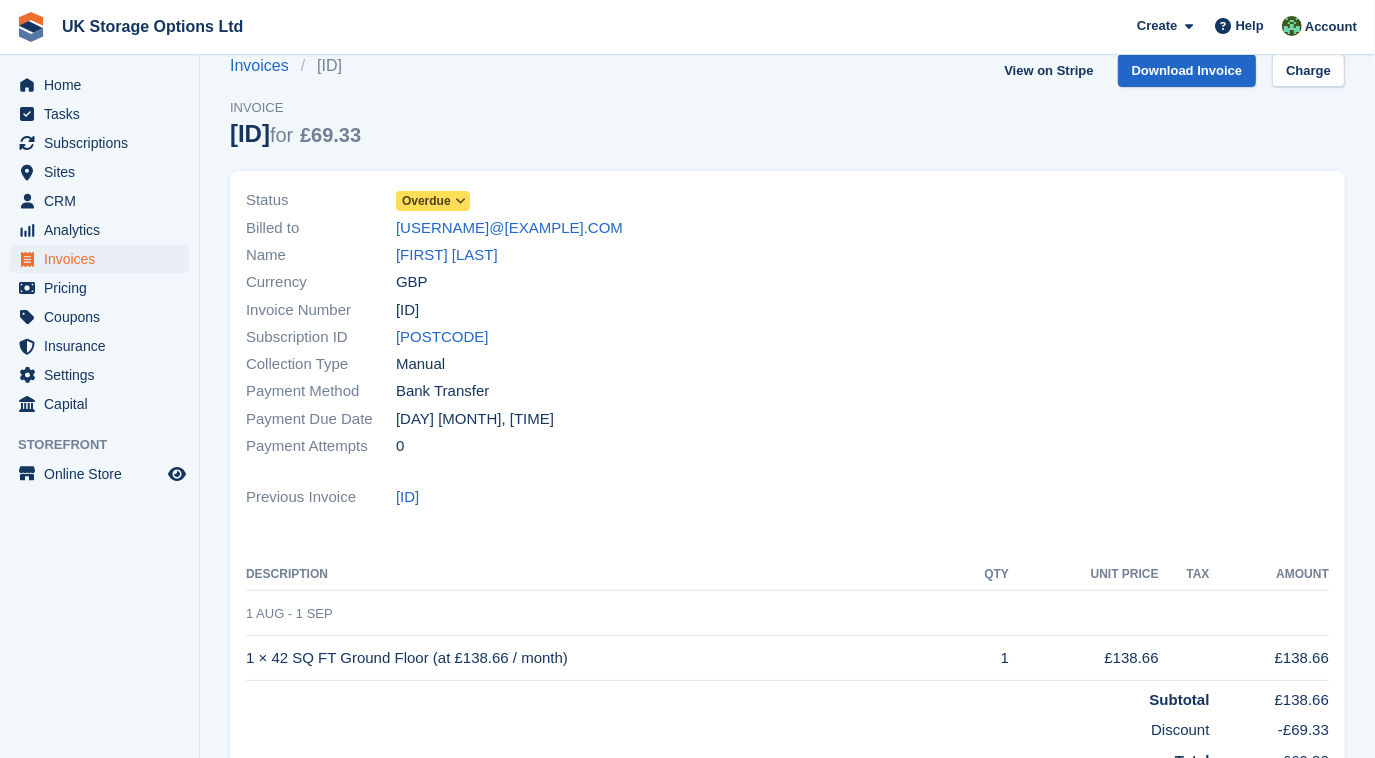click at bounding box center [460, 201] 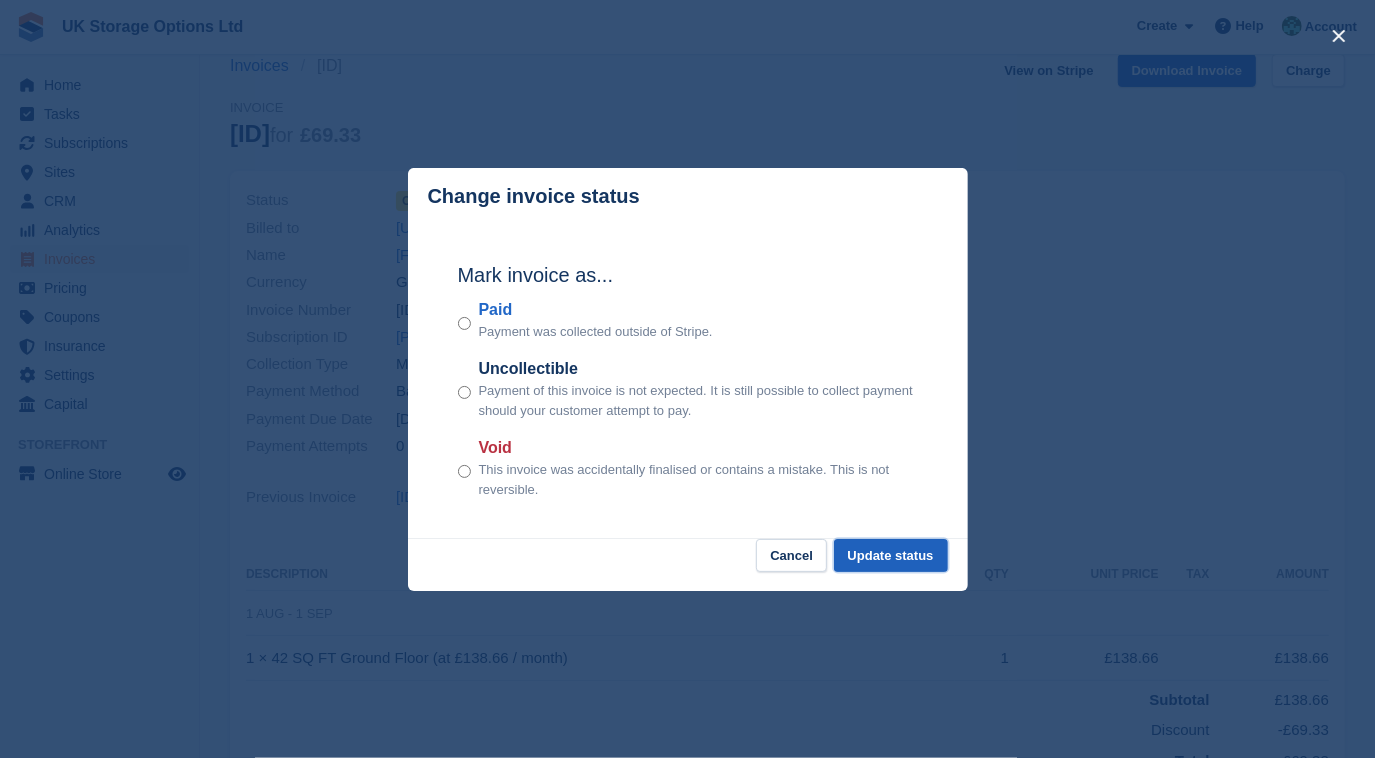 click on "Update status" at bounding box center [891, 555] 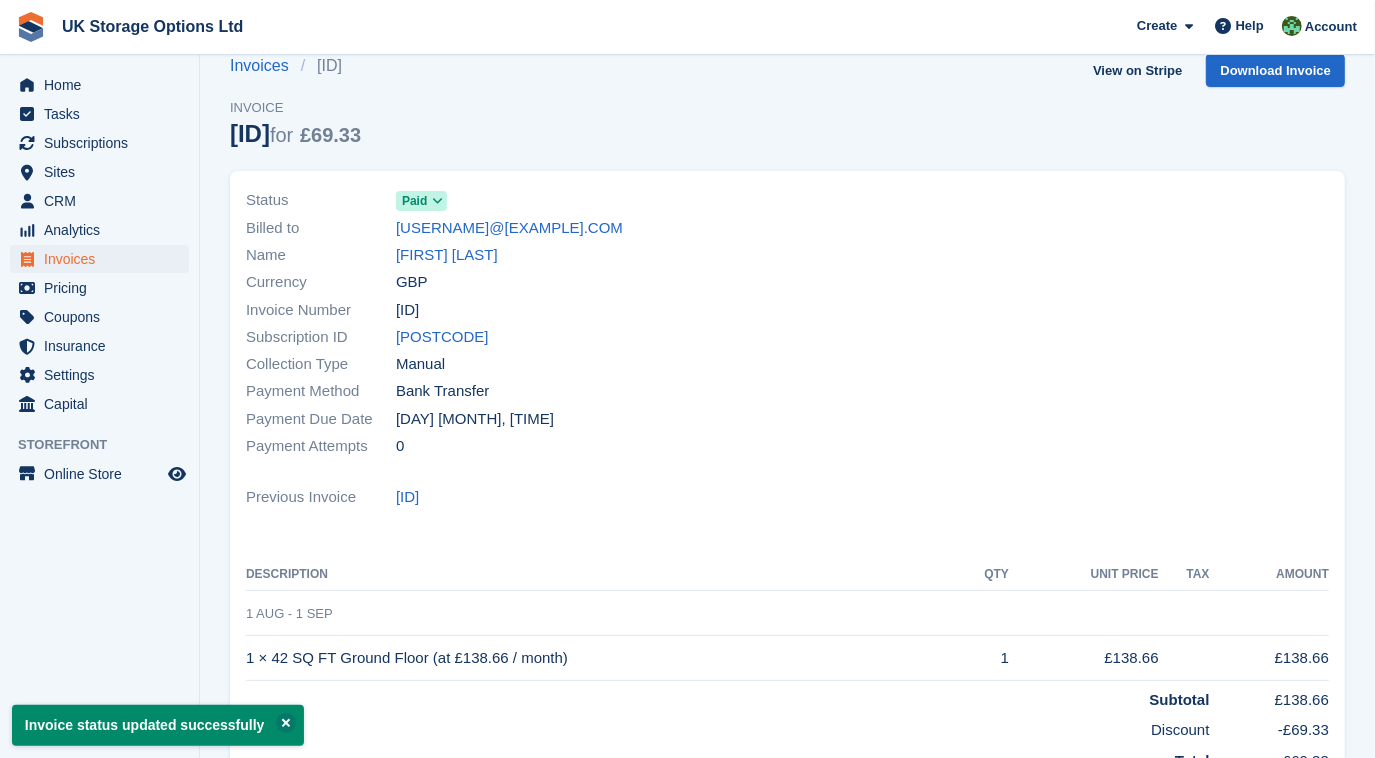 scroll, scrollTop: 0, scrollLeft: 0, axis: both 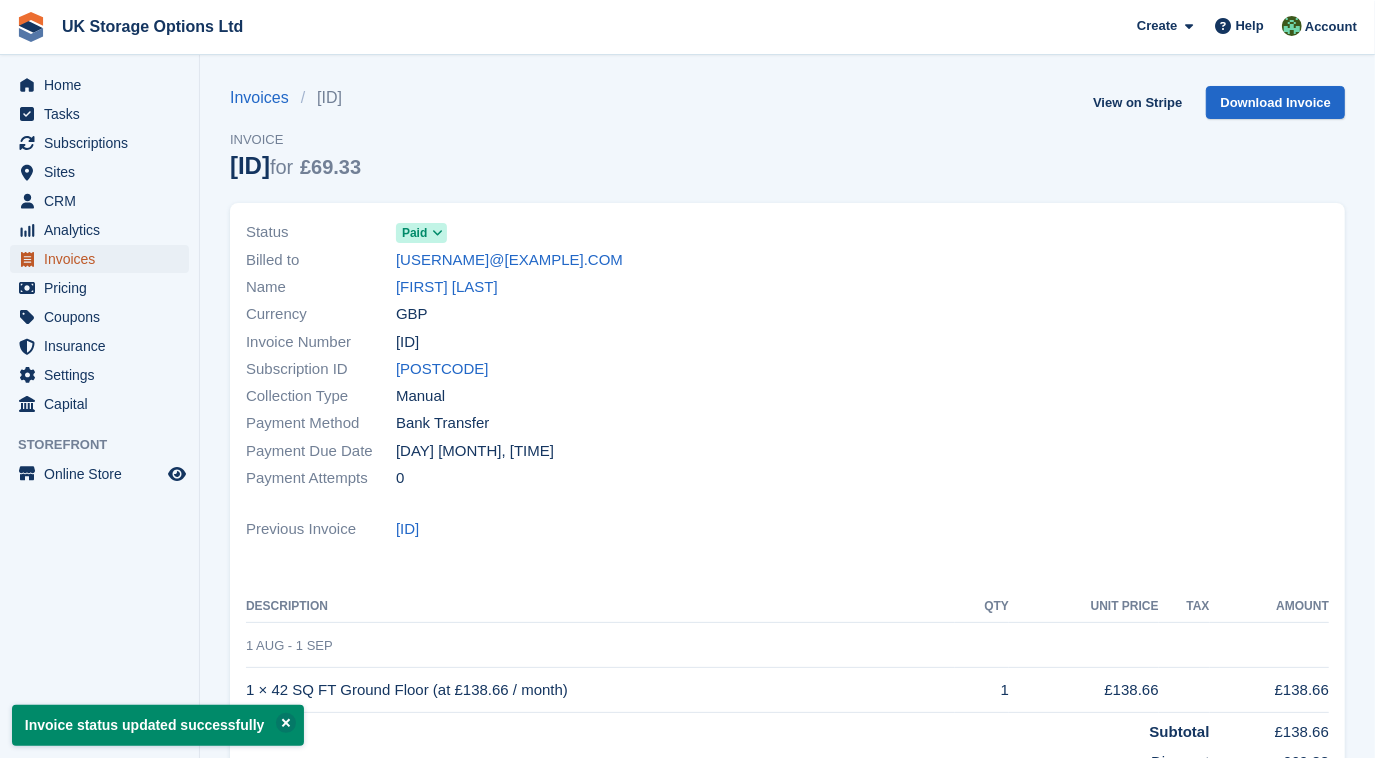 click on "Invoices" at bounding box center (104, 259) 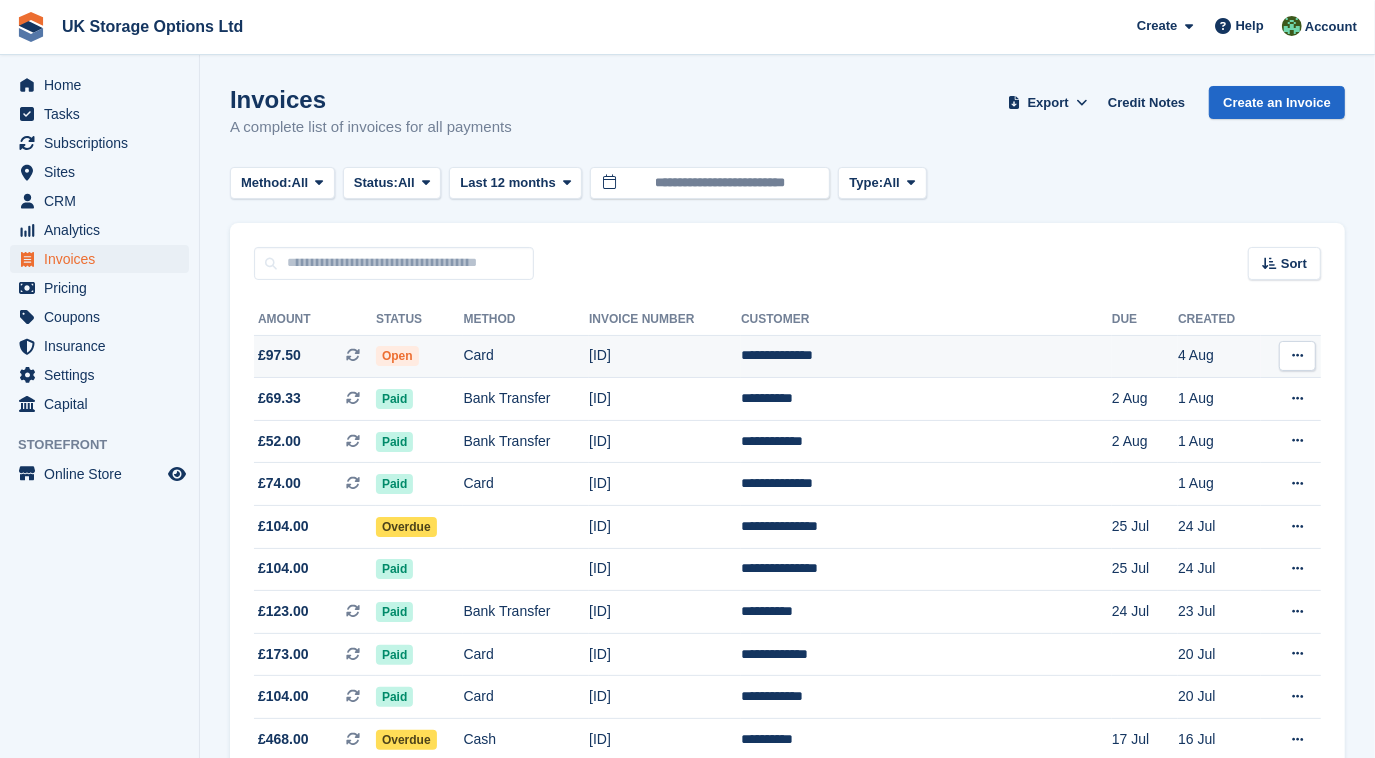 click on "2B3C9BBB-0253" at bounding box center [665, 356] 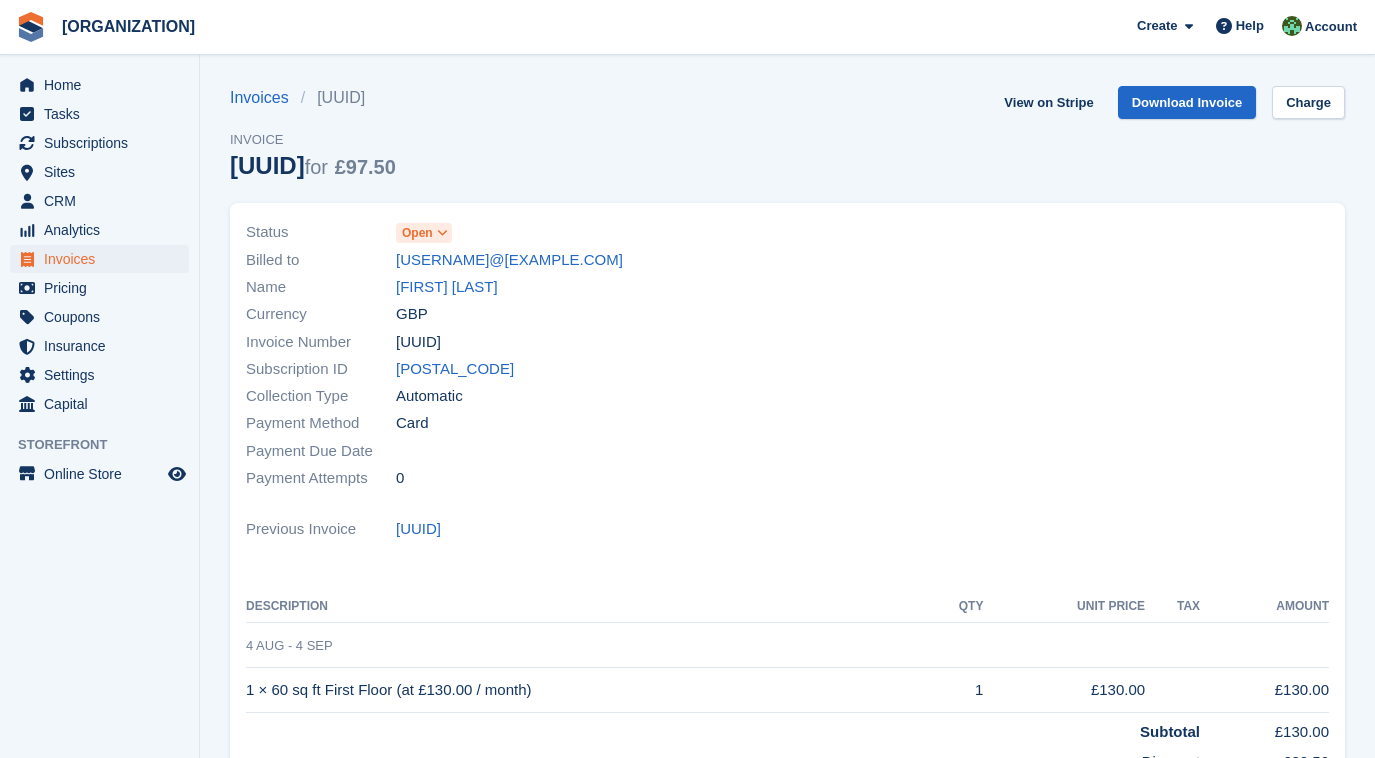 scroll, scrollTop: 0, scrollLeft: 0, axis: both 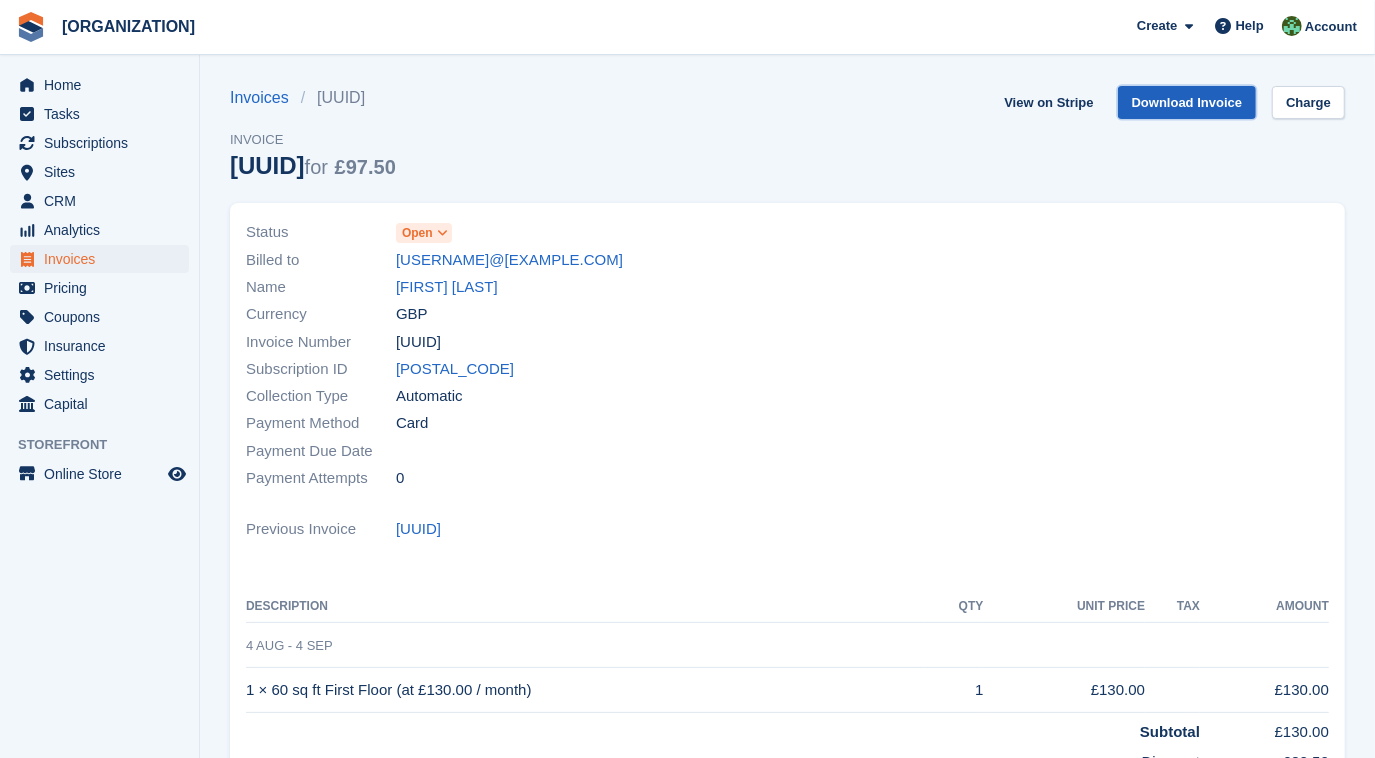 click on "Download Invoice" at bounding box center (1187, 102) 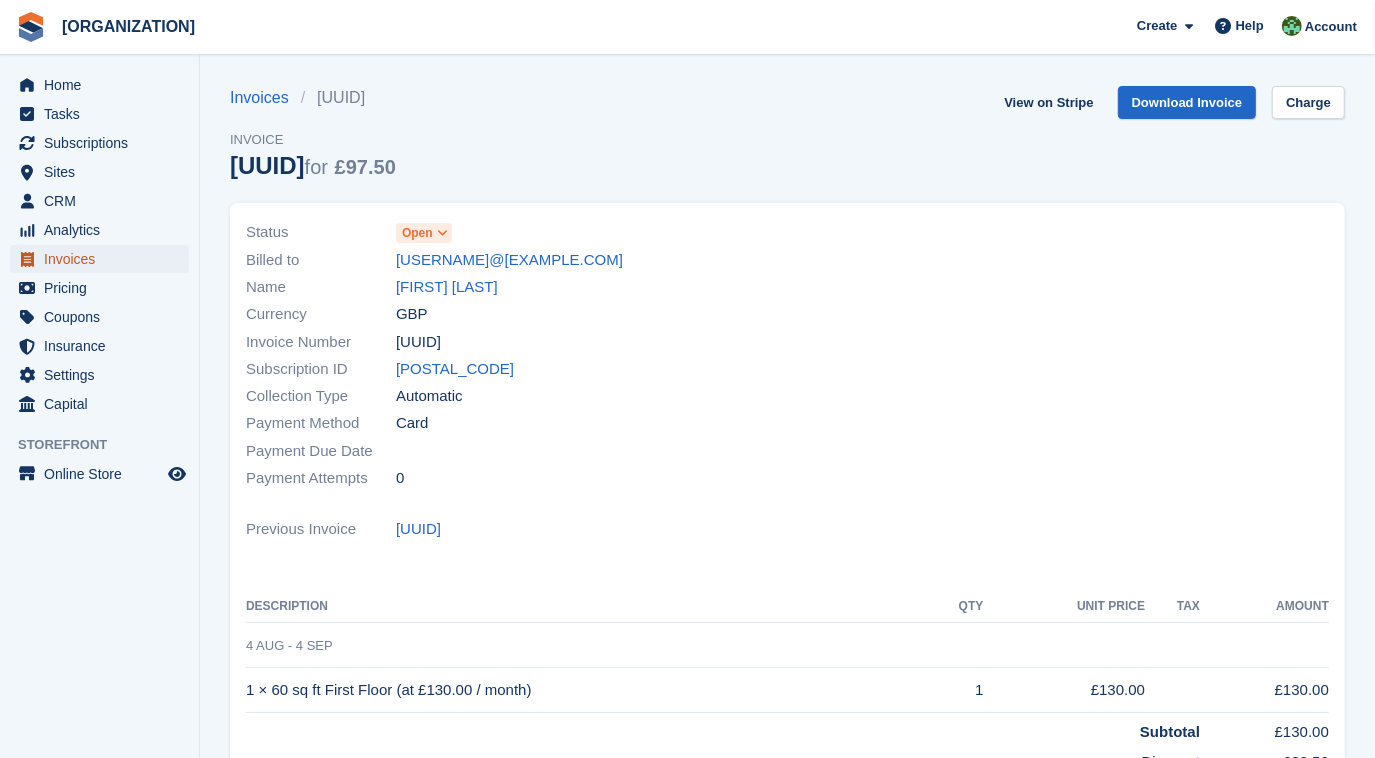 click on "Invoices" at bounding box center (104, 259) 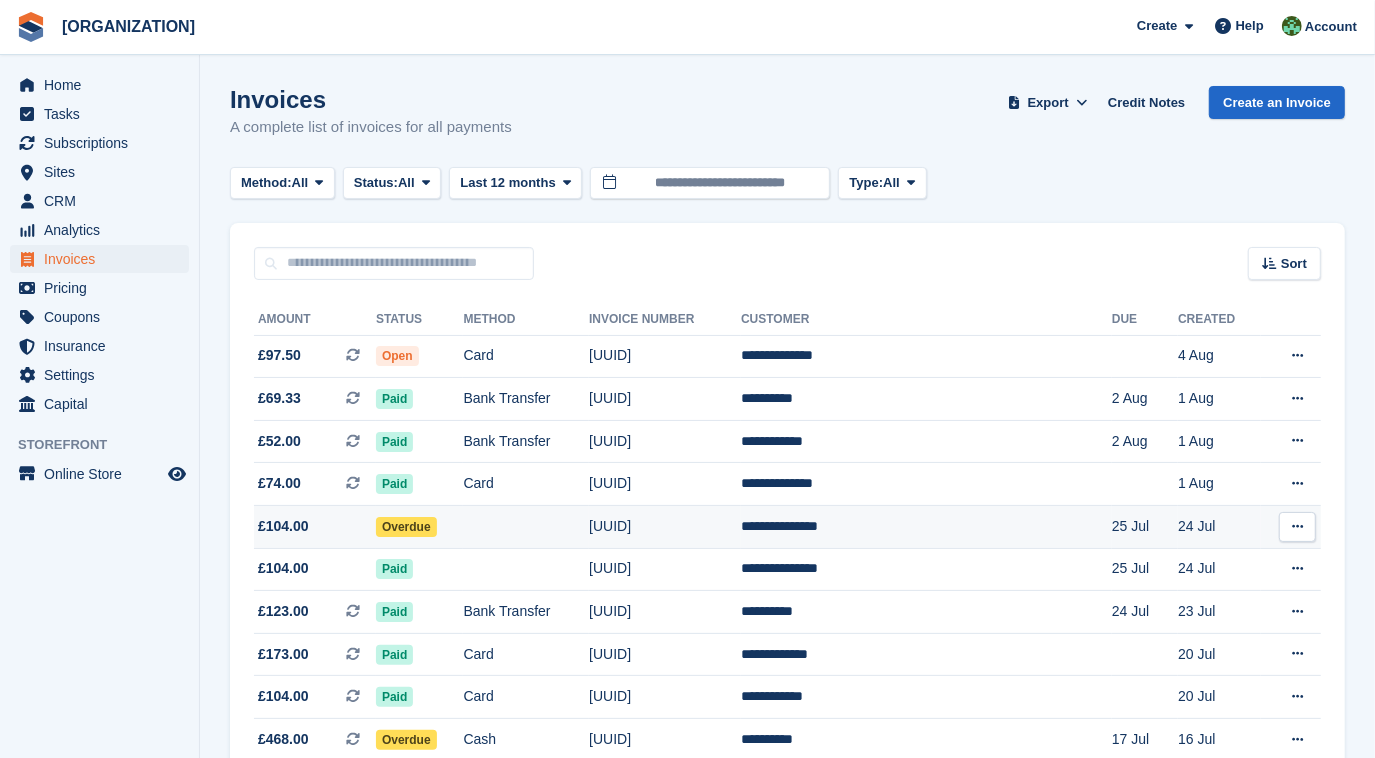 click on "2B3C9BBB-0249" at bounding box center (665, 527) 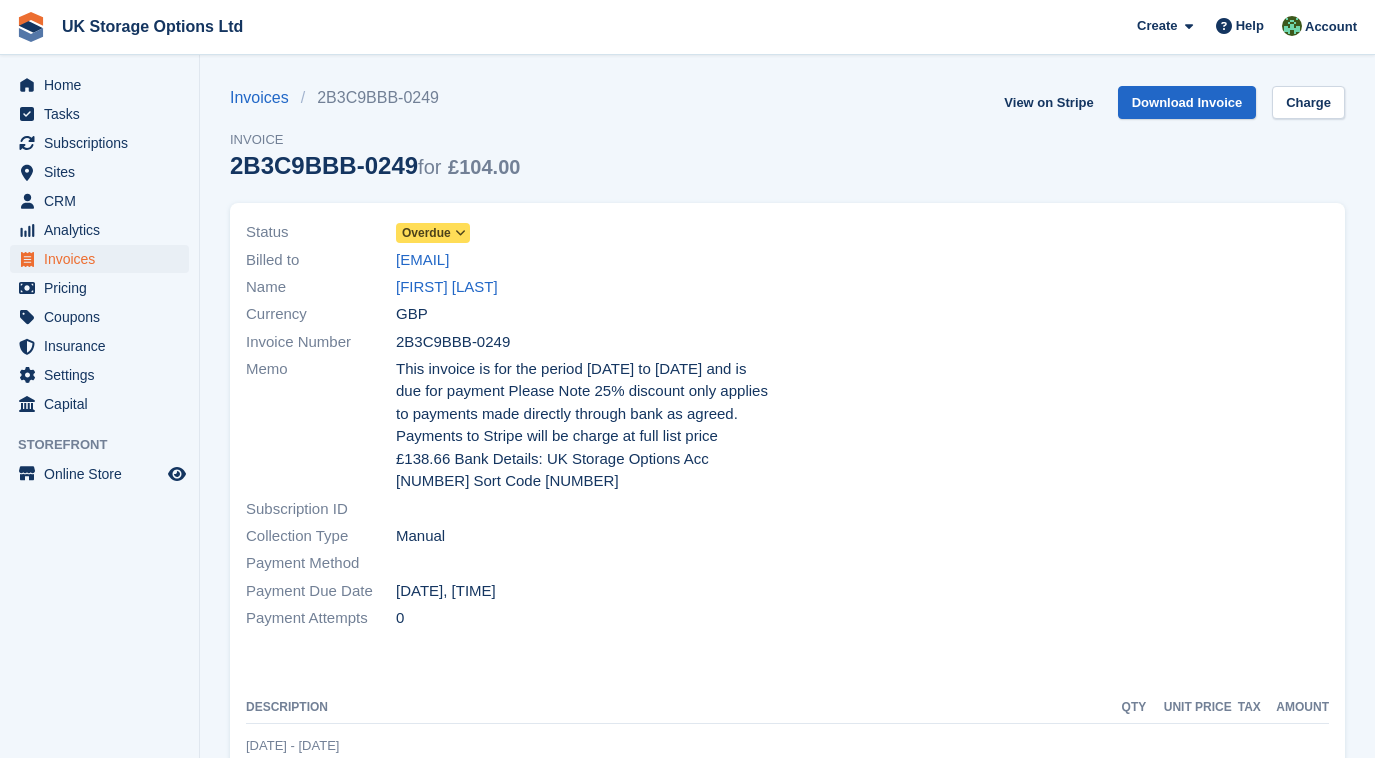 scroll, scrollTop: 0, scrollLeft: 0, axis: both 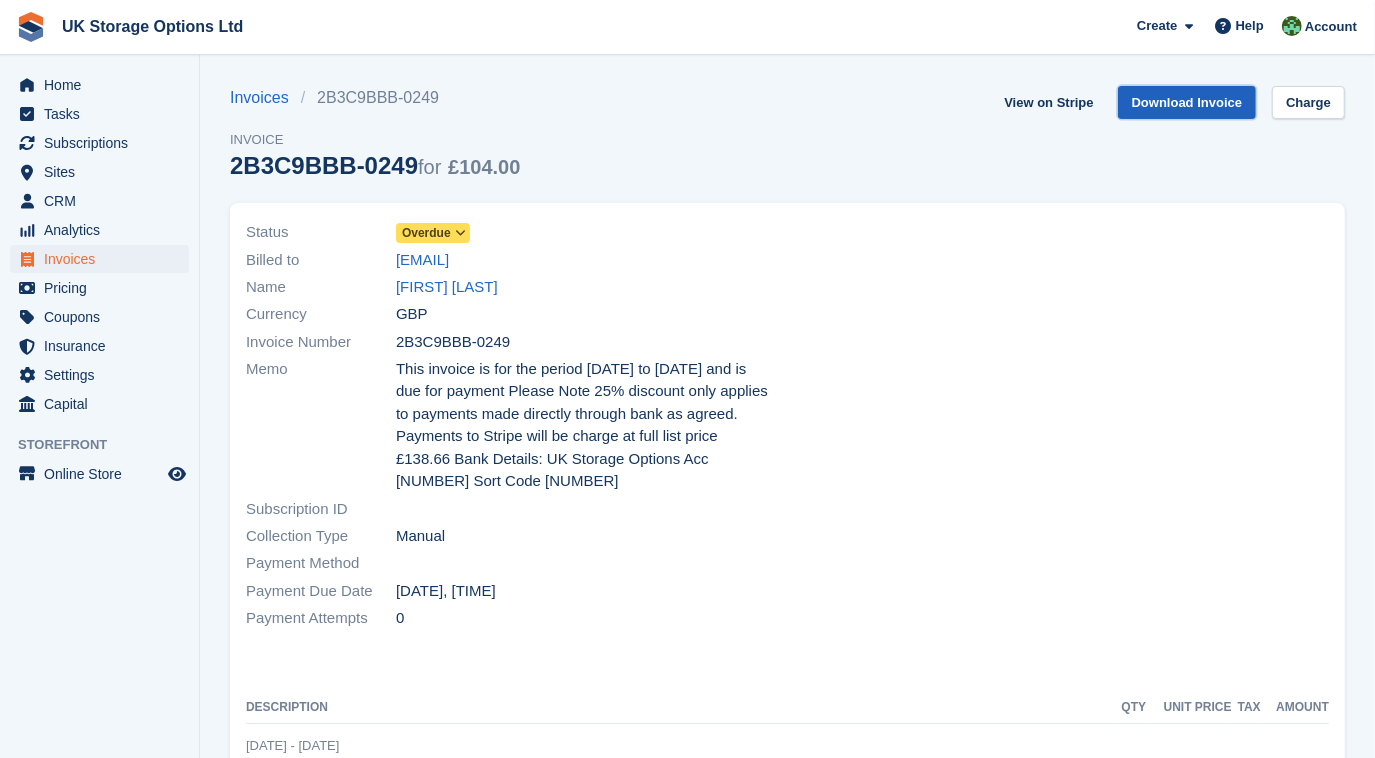 click on "Download Invoice" at bounding box center [1187, 102] 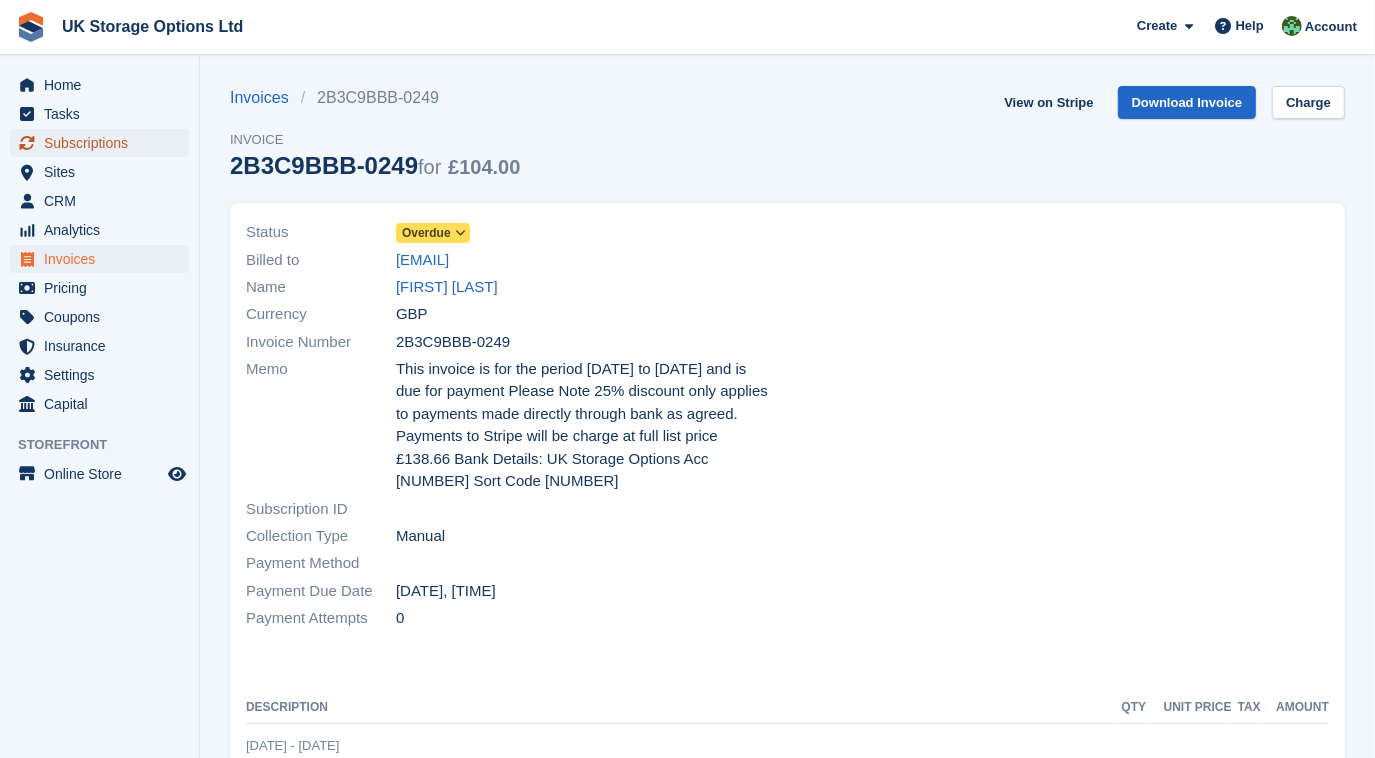 click on "Subscriptions" at bounding box center (104, 143) 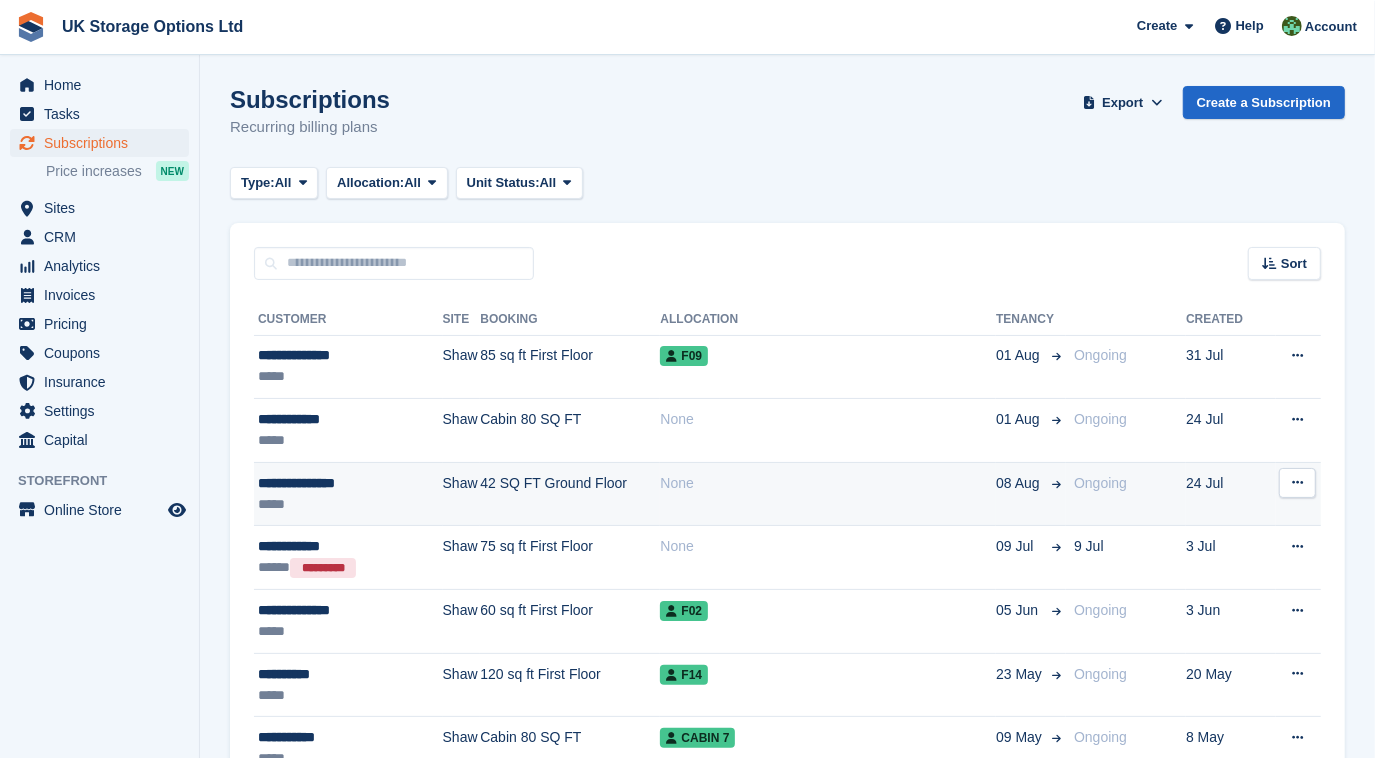 click on "**********" at bounding box center [343, 483] 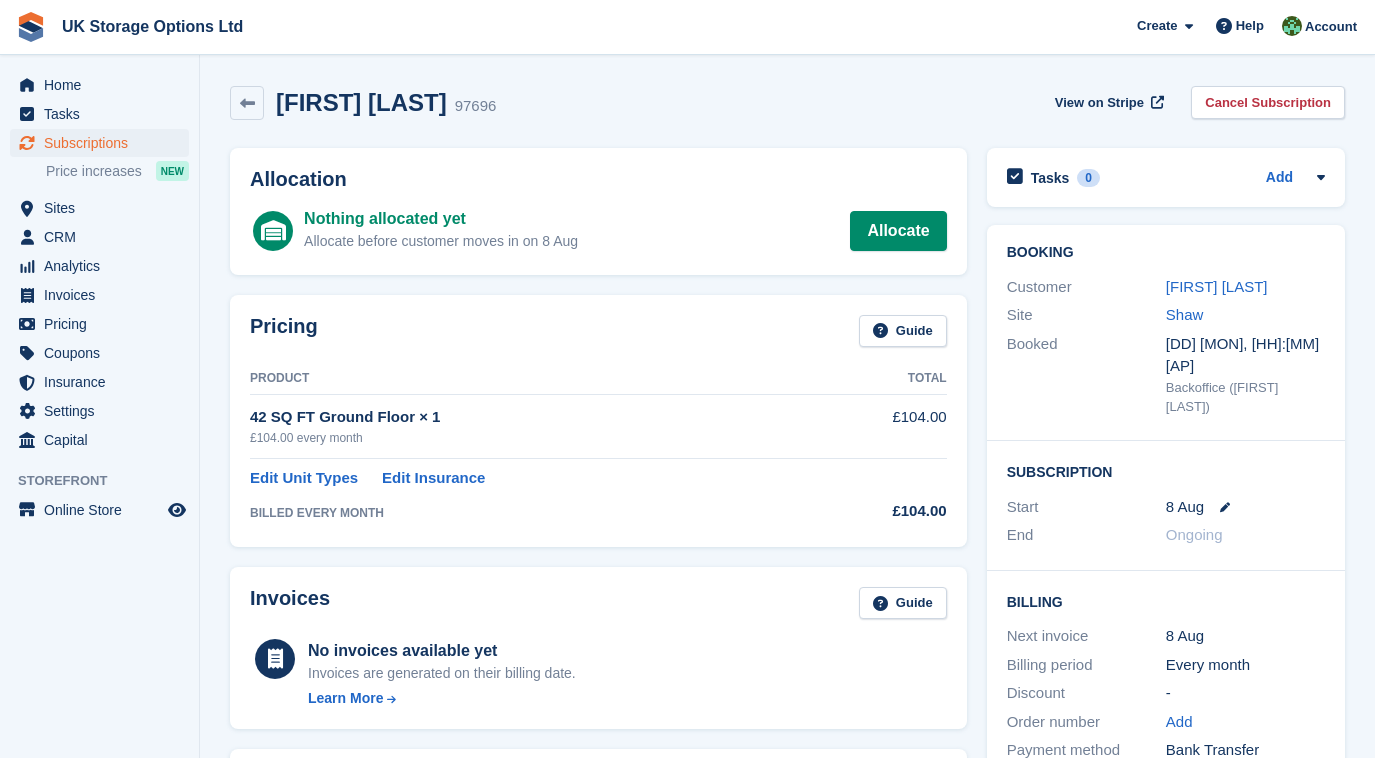 scroll, scrollTop: 0, scrollLeft: 0, axis: both 